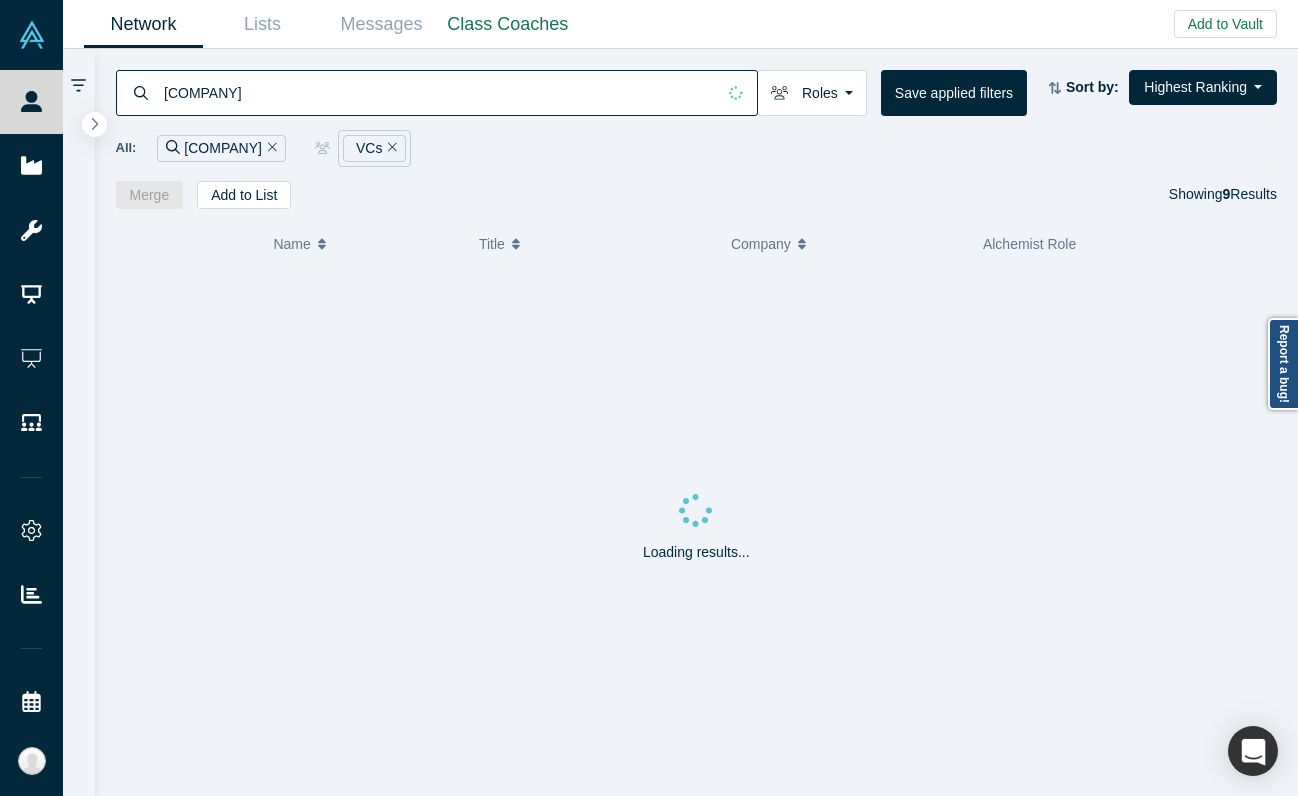 scroll, scrollTop: 0, scrollLeft: 0, axis: both 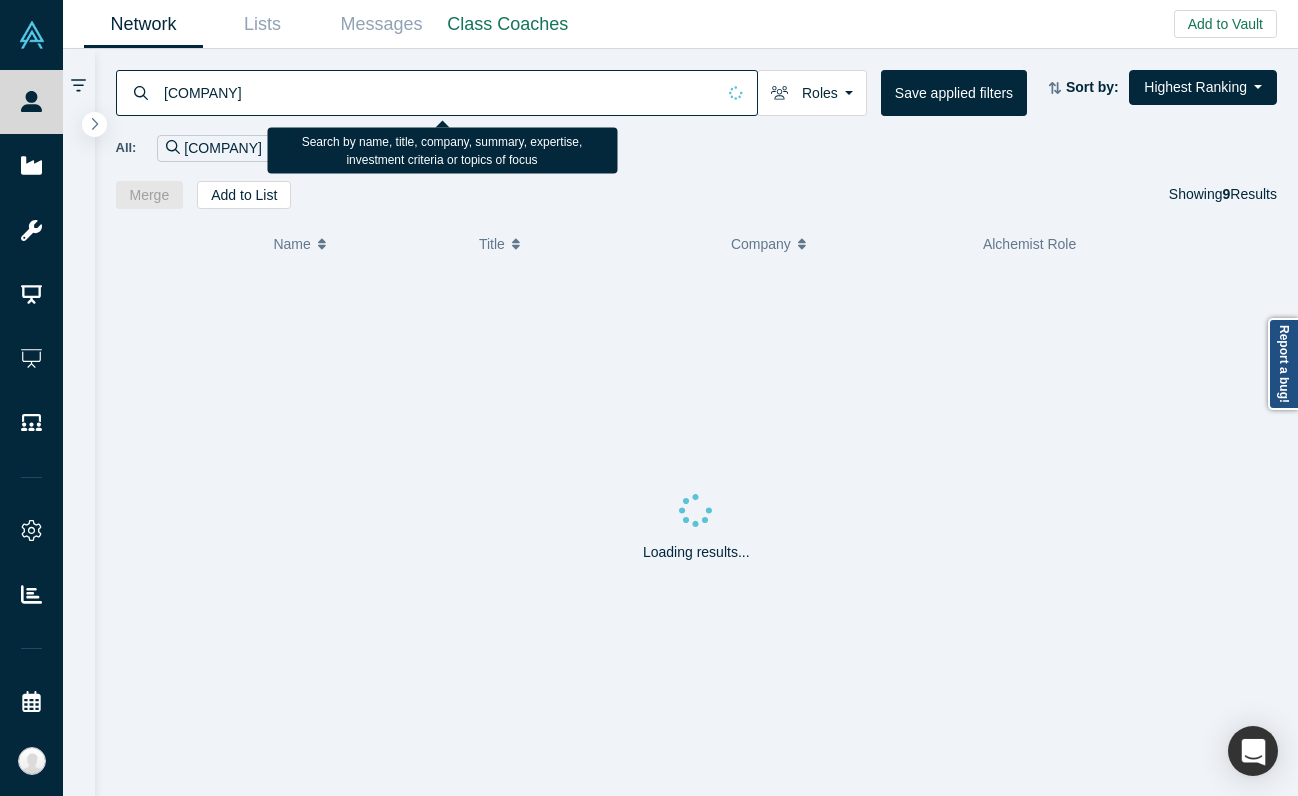 click on "[COMPANY]" at bounding box center (438, 92) 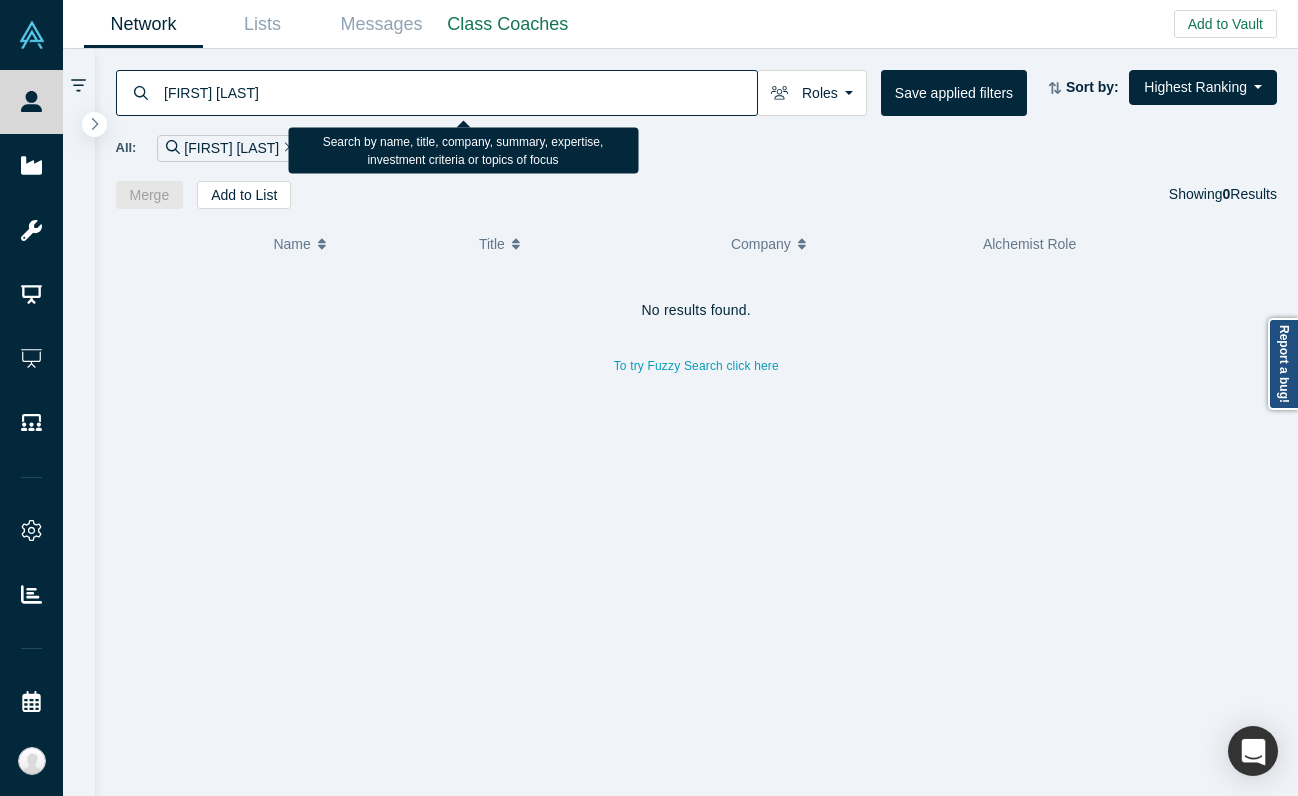 click on "[FIRST] [LAST]" at bounding box center (459, 92) 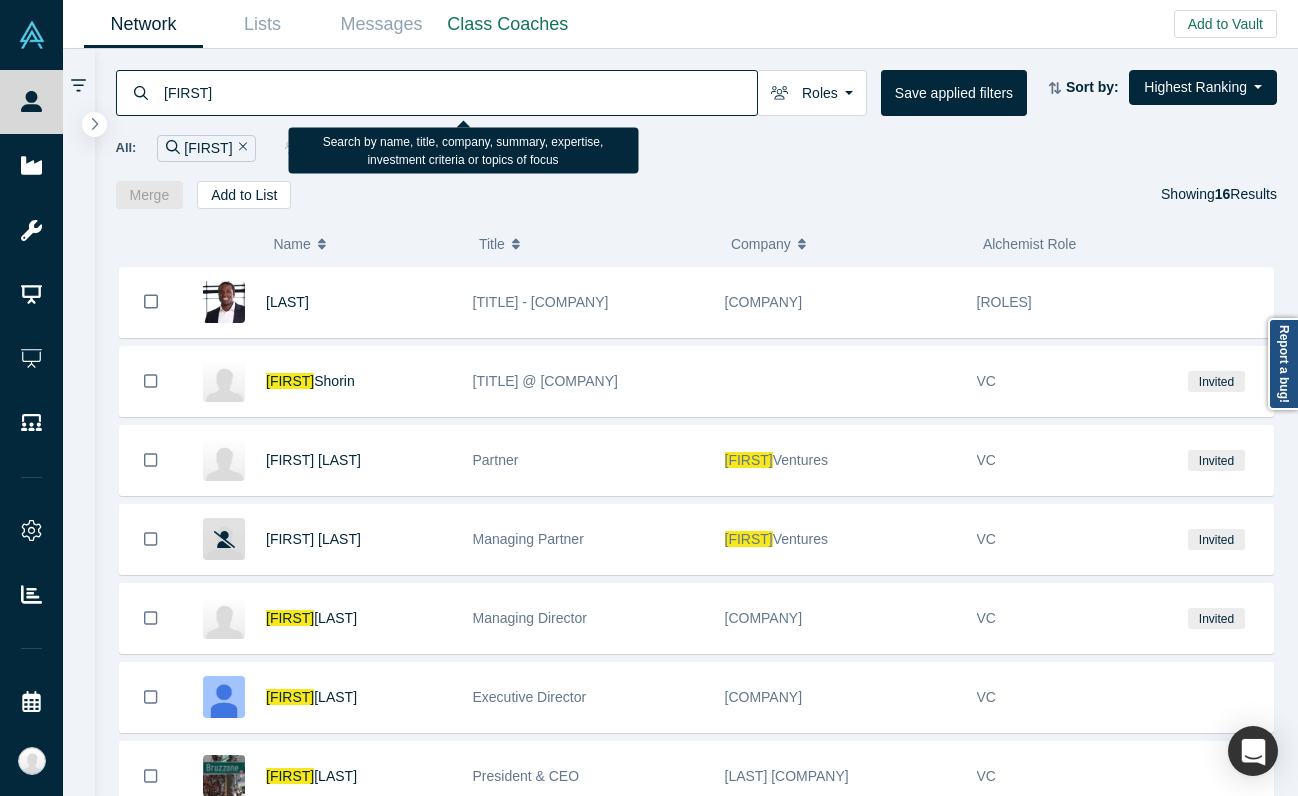click on "[FIRST]" at bounding box center [459, 92] 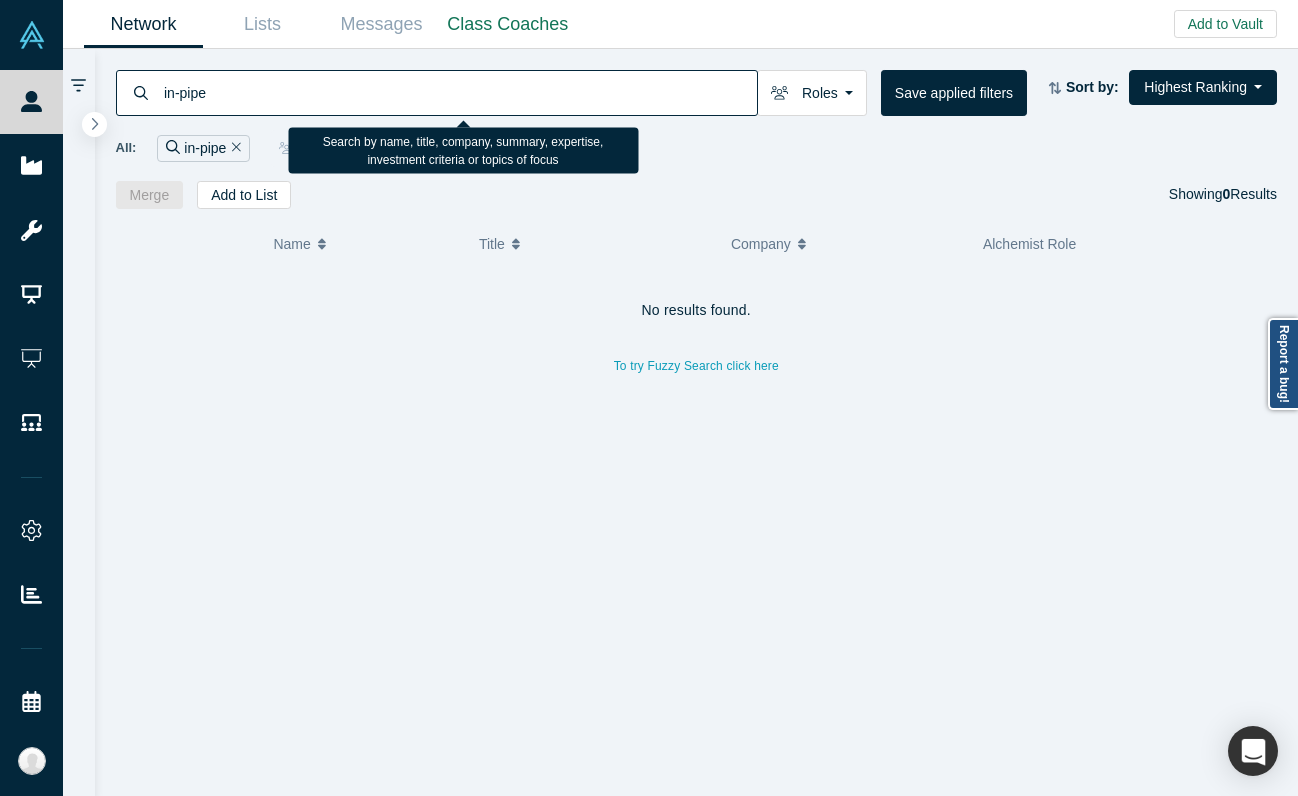 click on "in-pipe" at bounding box center (459, 92) 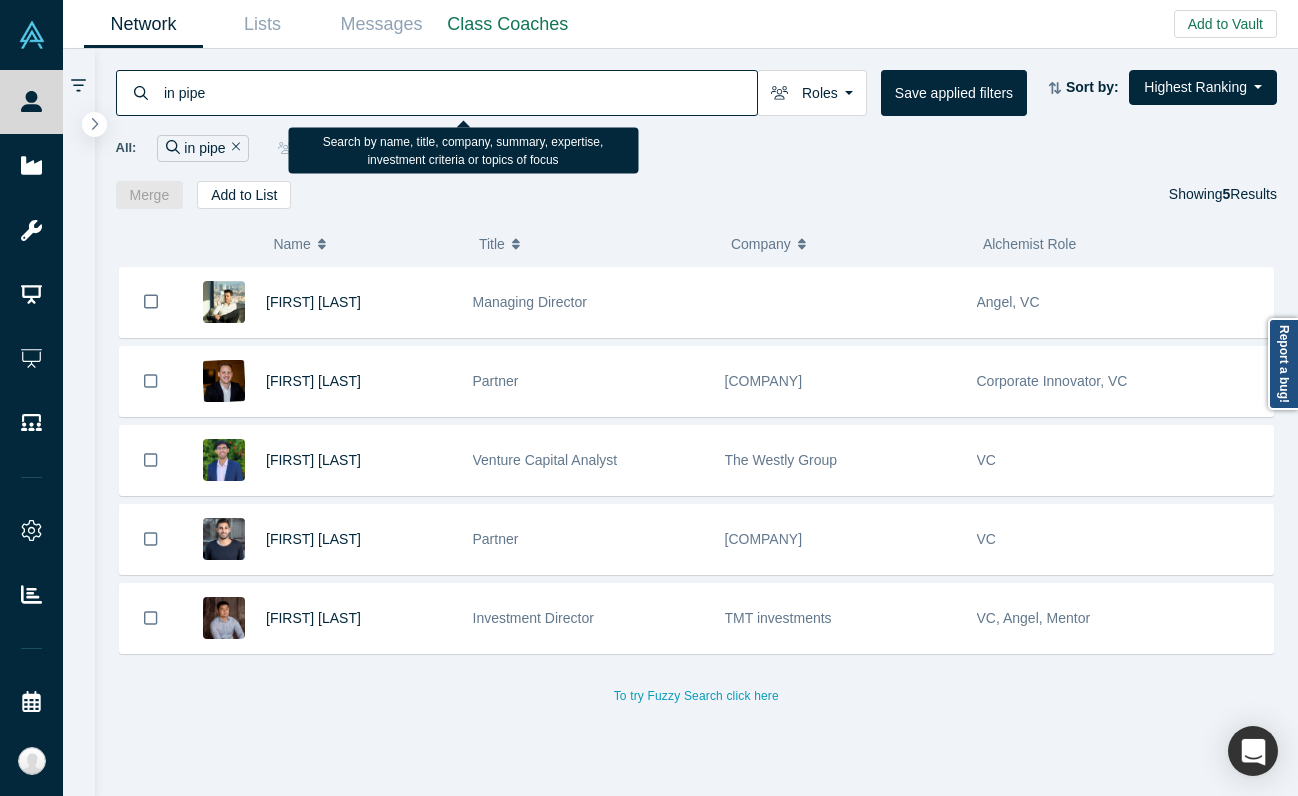 click on "in pipe" at bounding box center [459, 92] 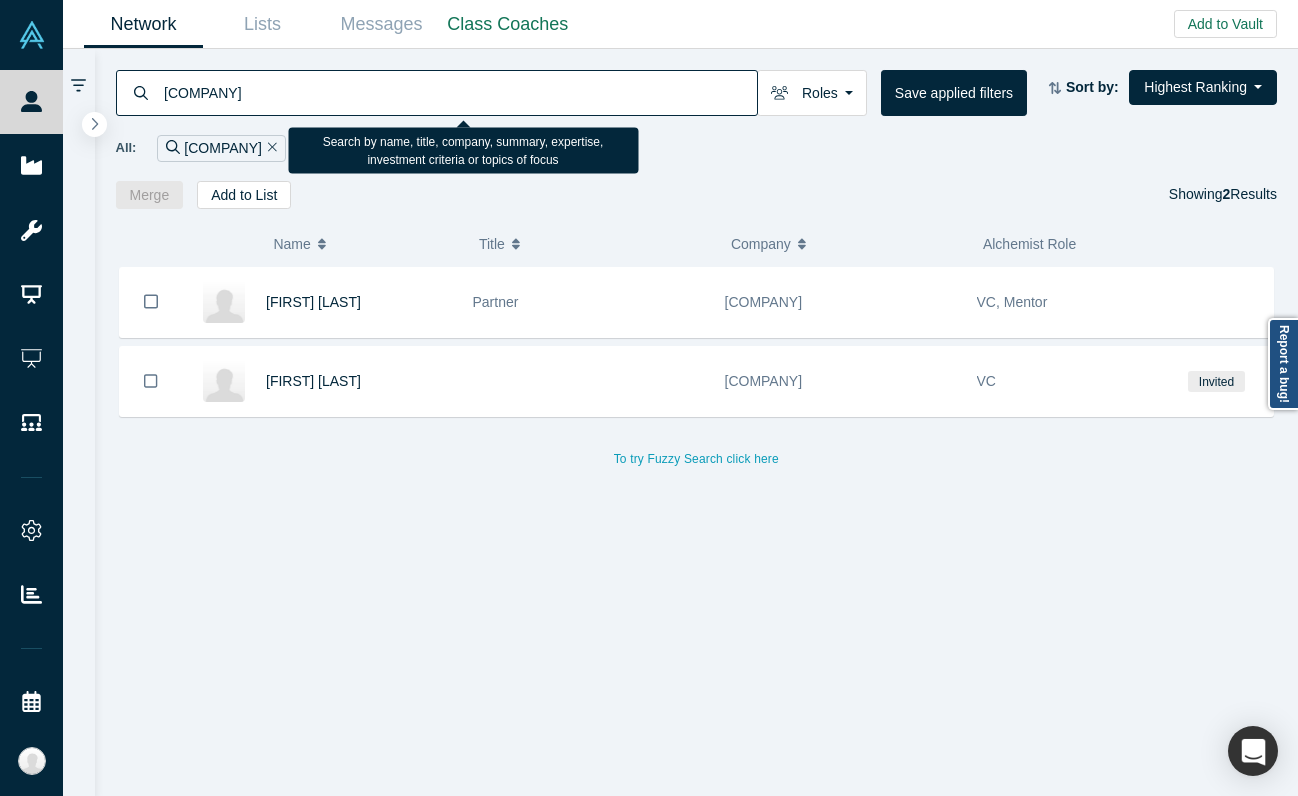 click on "[COMPANY]" at bounding box center [459, 92] 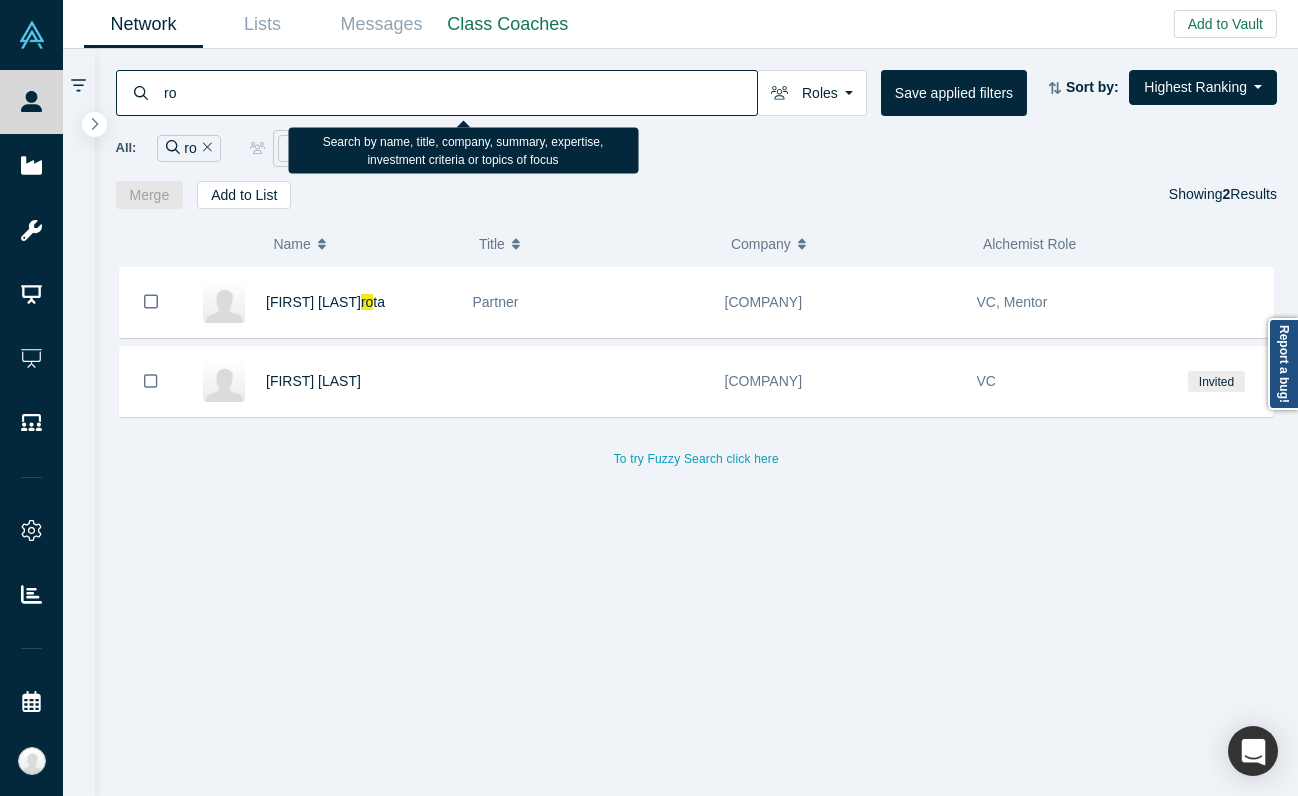 type on "r" 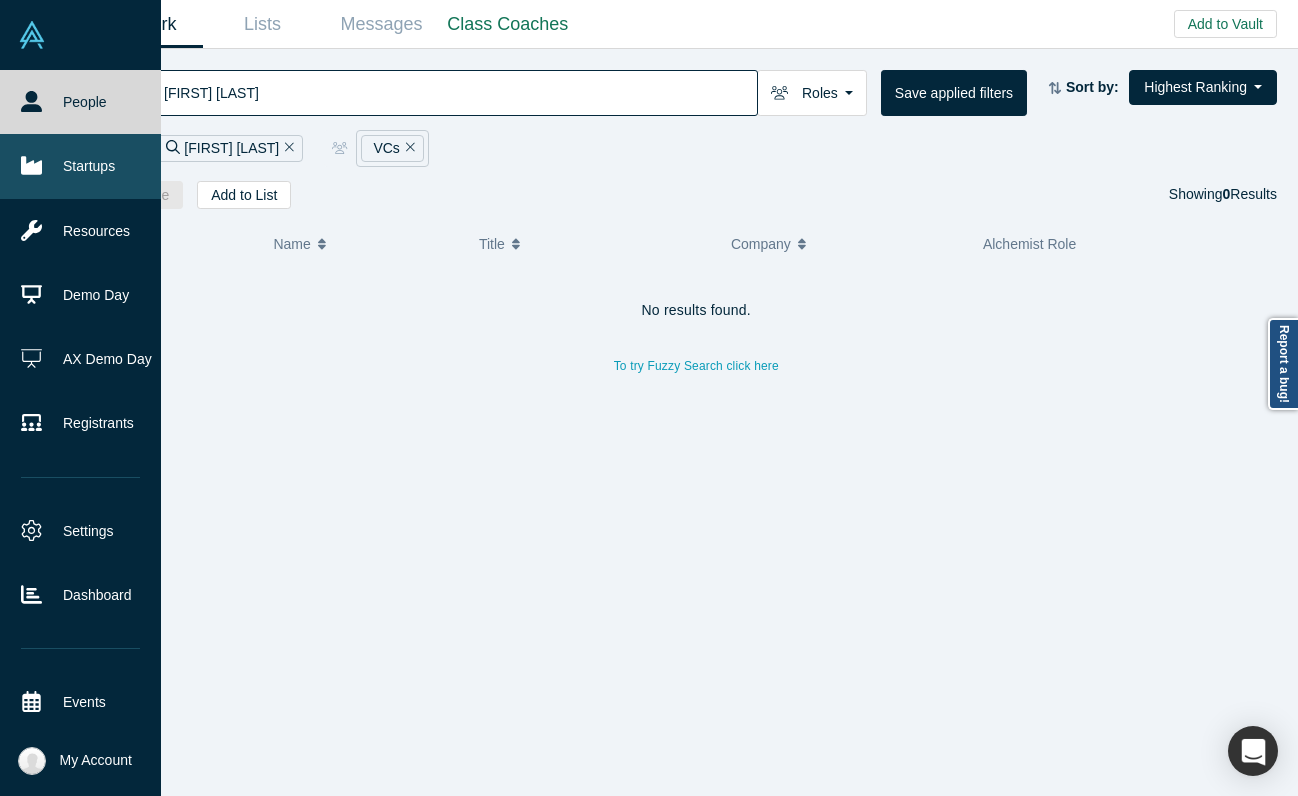type on "[FIRST] [LAST]" 